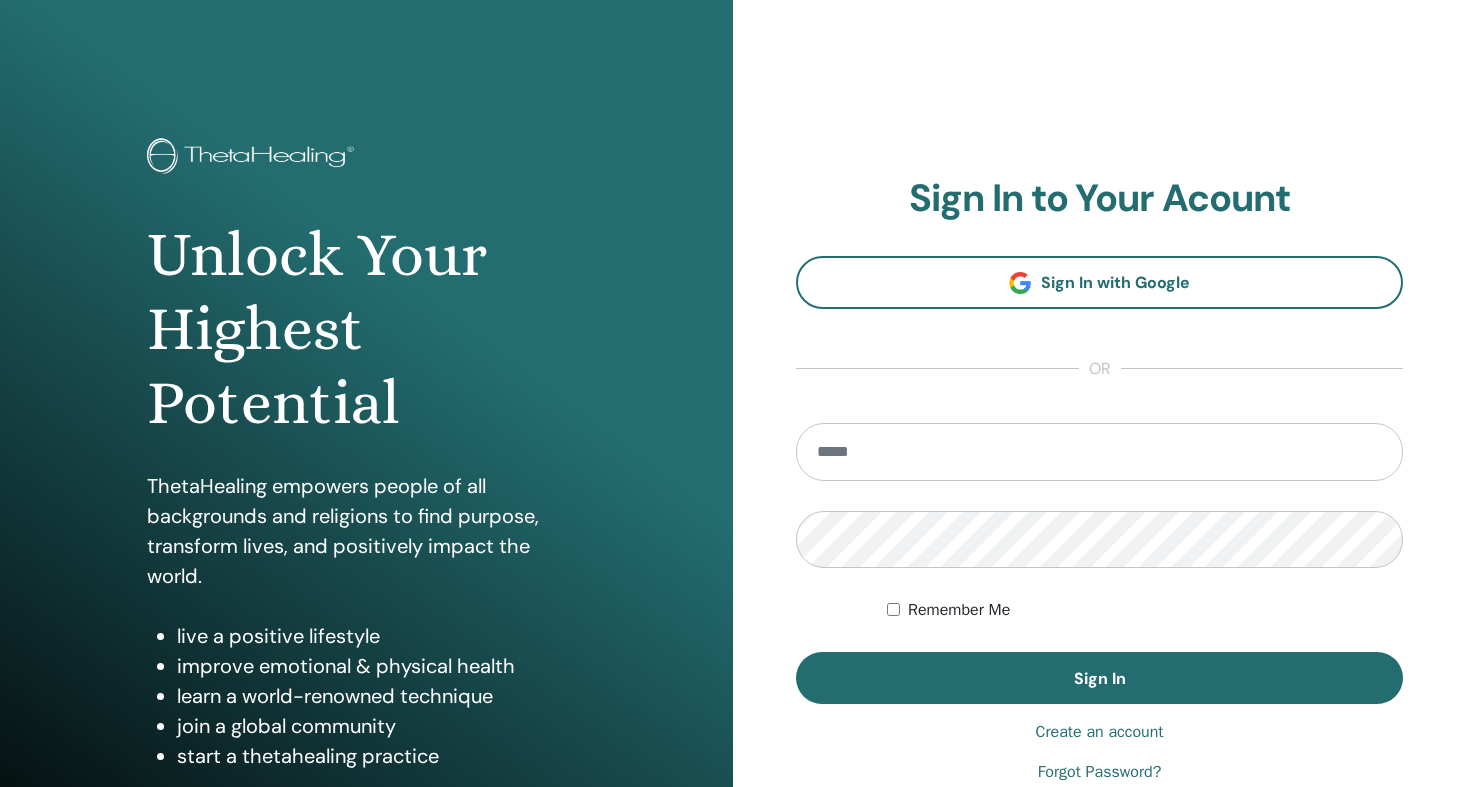 scroll, scrollTop: 0, scrollLeft: 0, axis: both 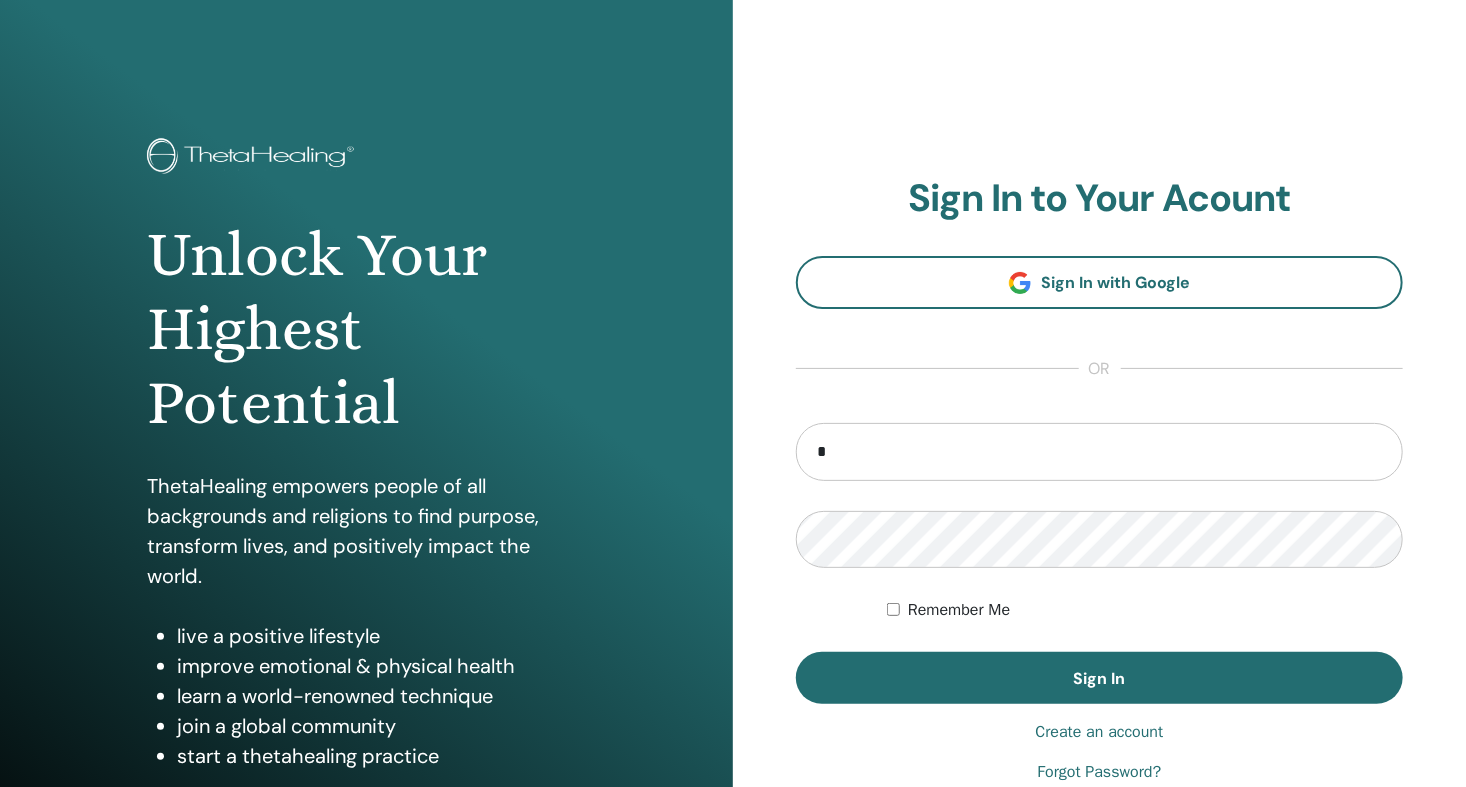 type on "**********" 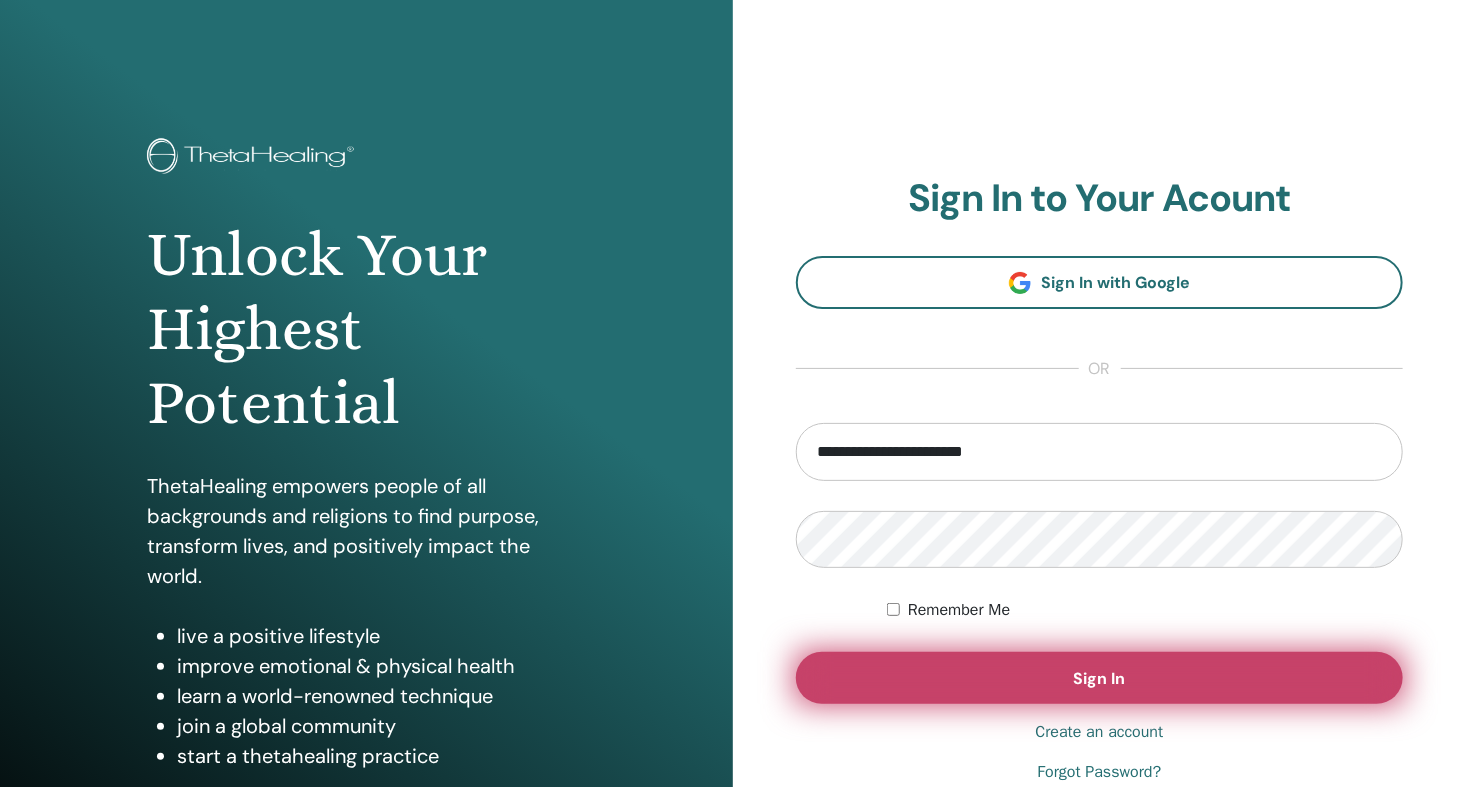 click on "Sign In" at bounding box center [1100, 678] 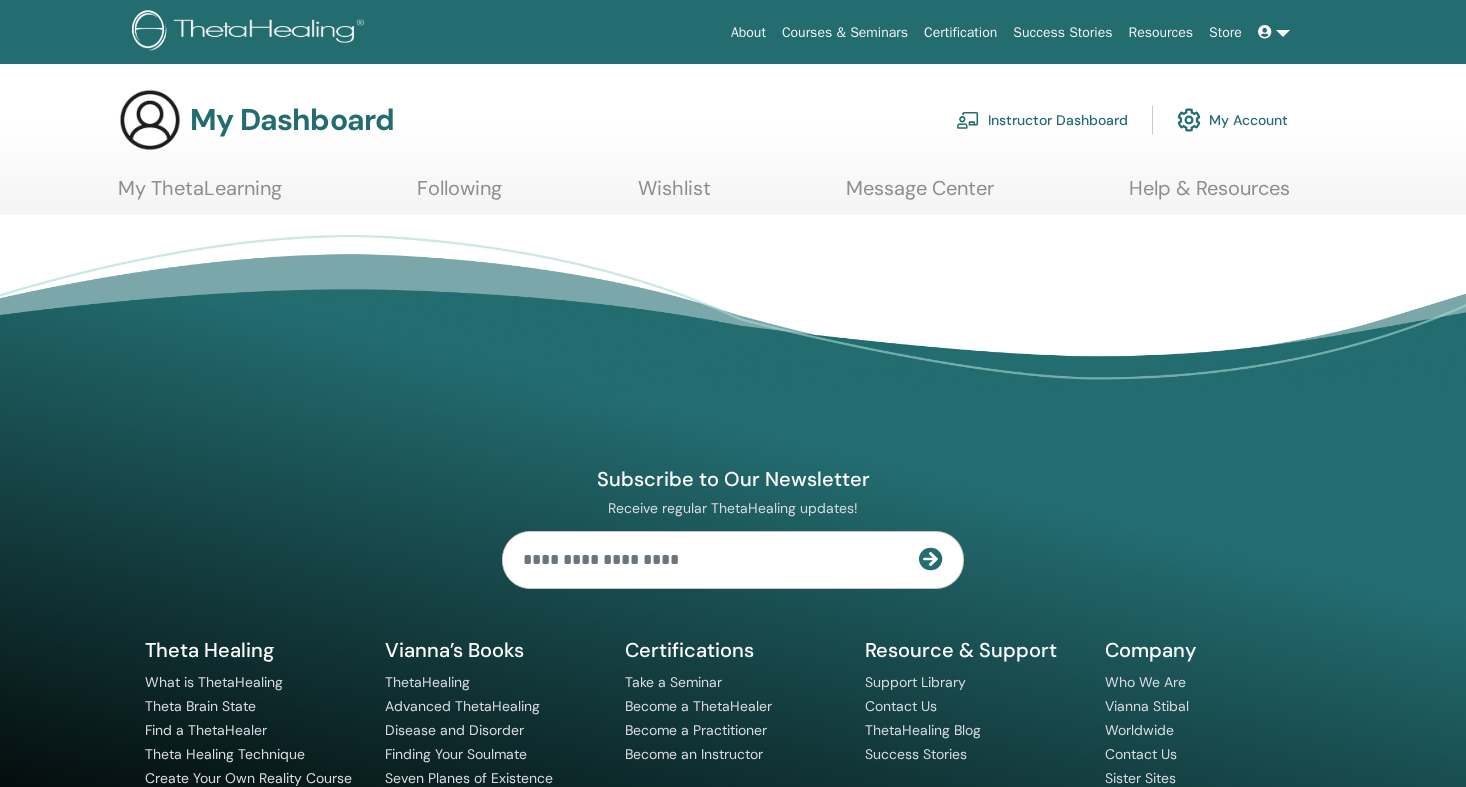 scroll, scrollTop: 0, scrollLeft: 0, axis: both 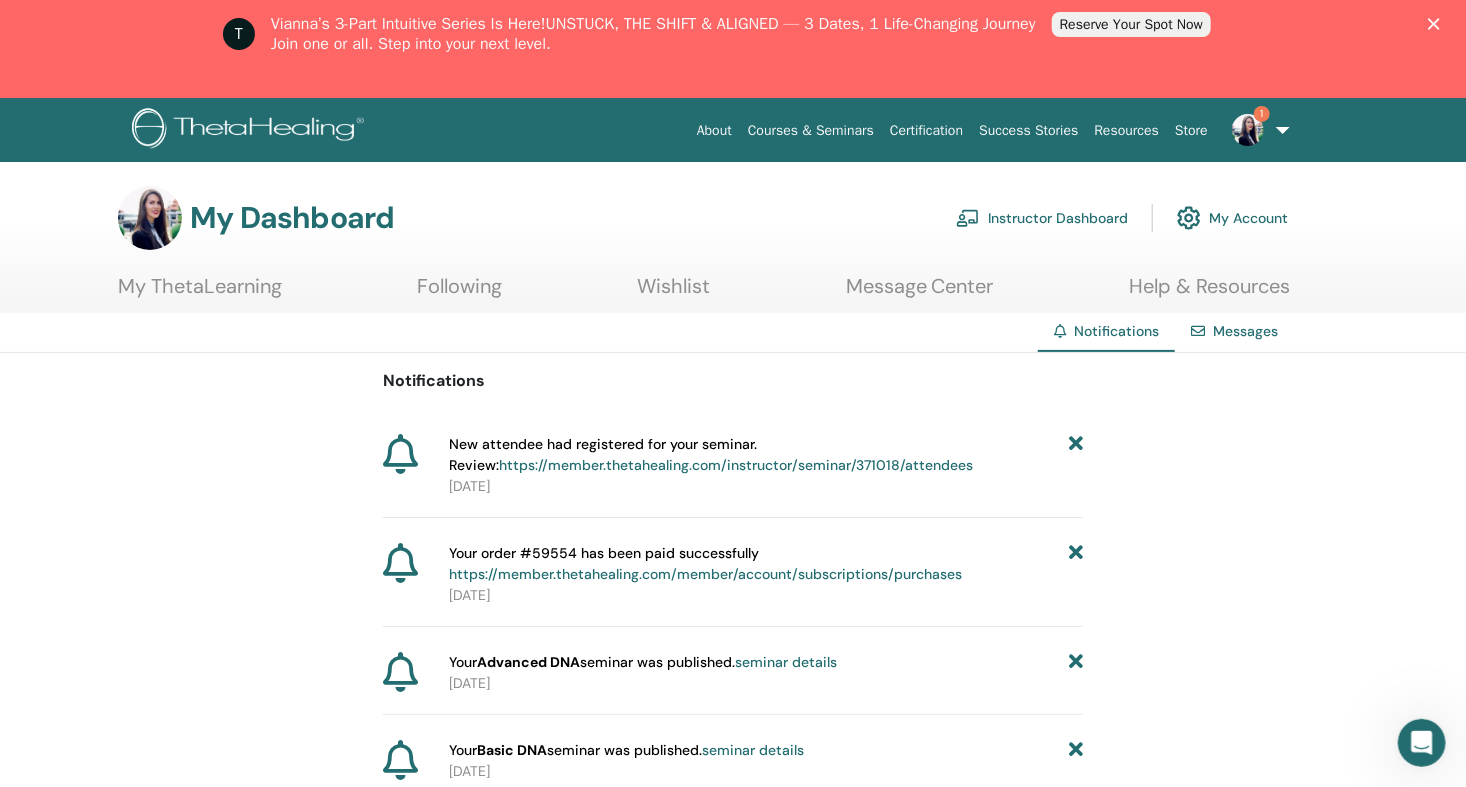 click at bounding box center (1076, 455) 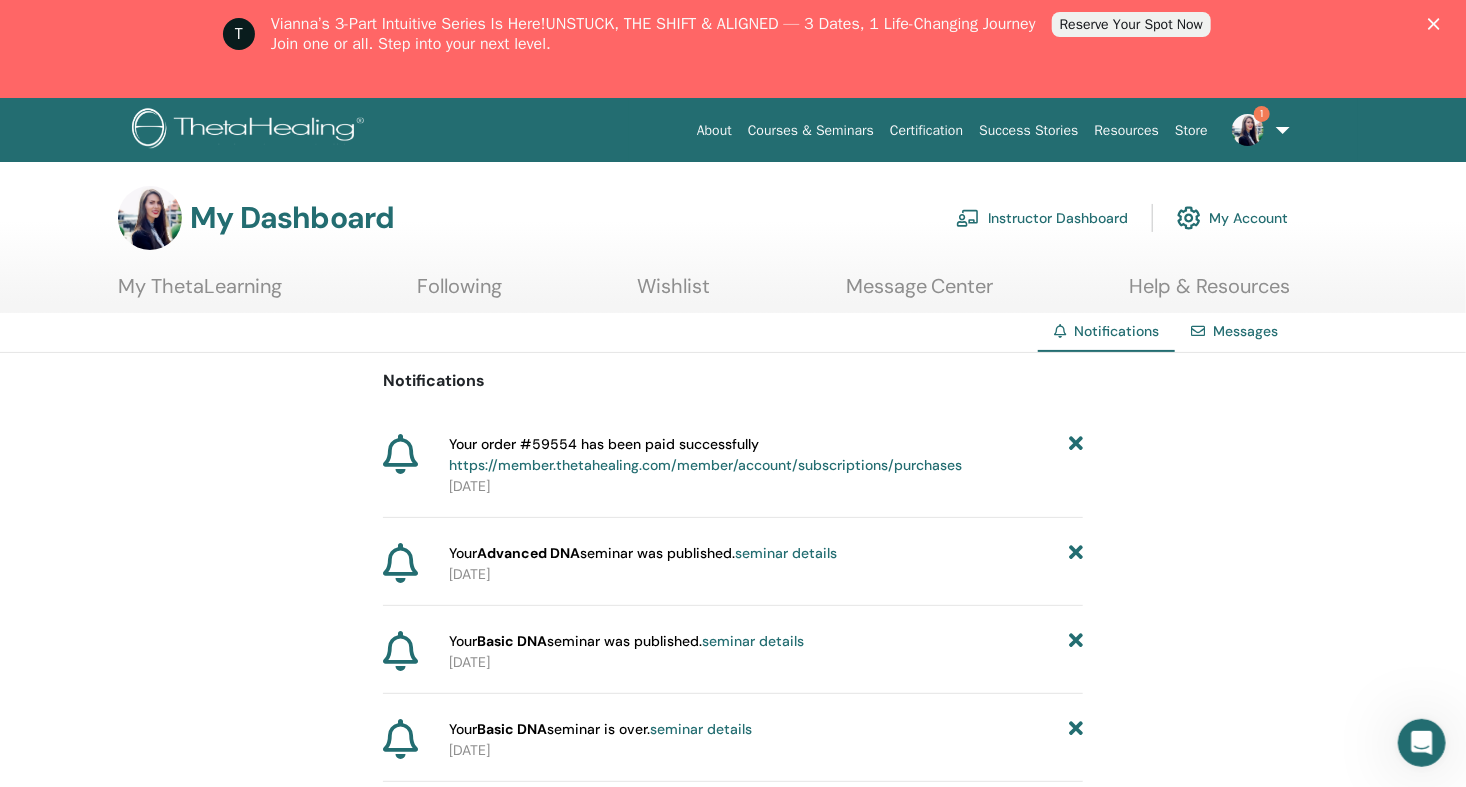 click on "Instructor Dashboard" at bounding box center (1042, 218) 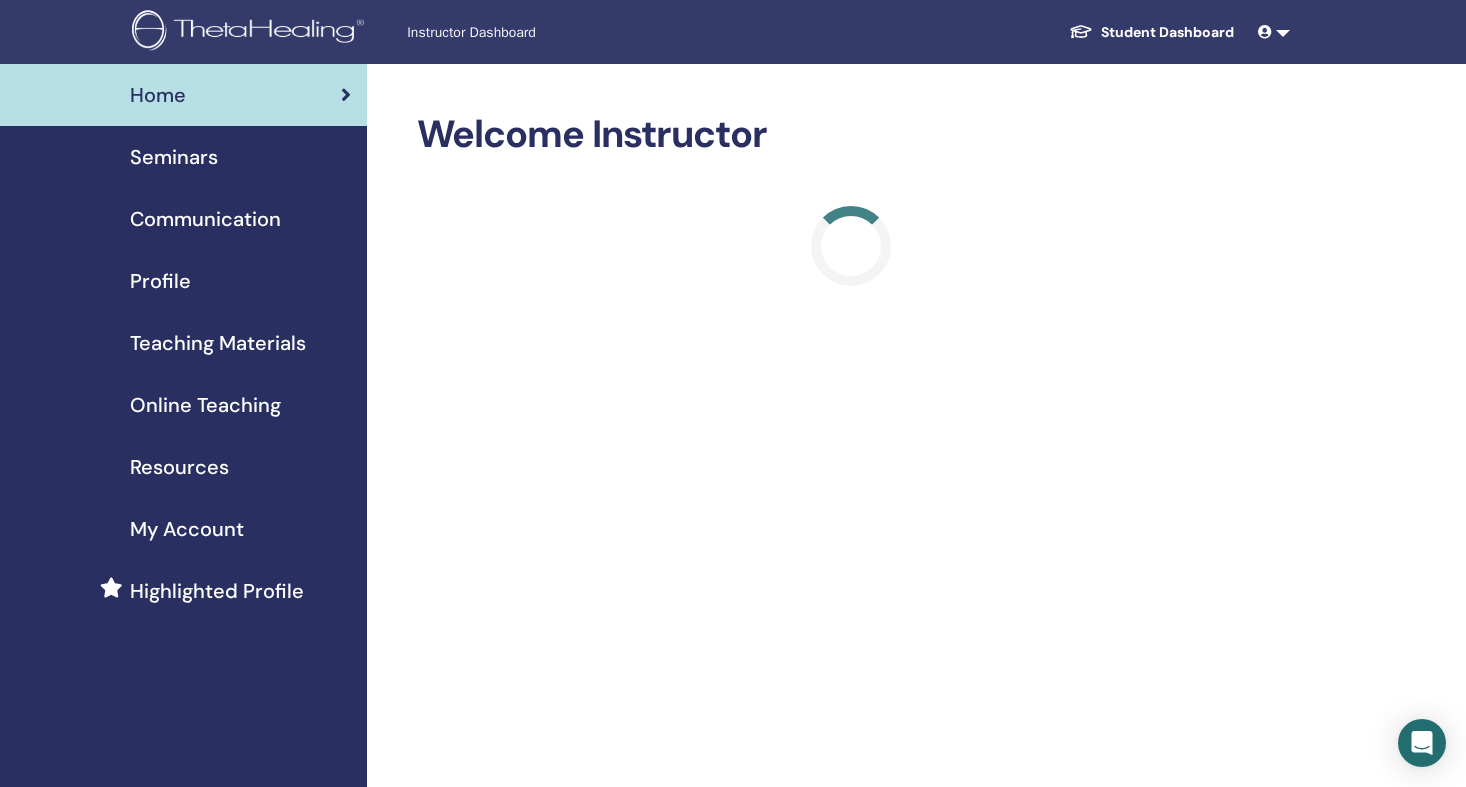 scroll, scrollTop: 0, scrollLeft: 0, axis: both 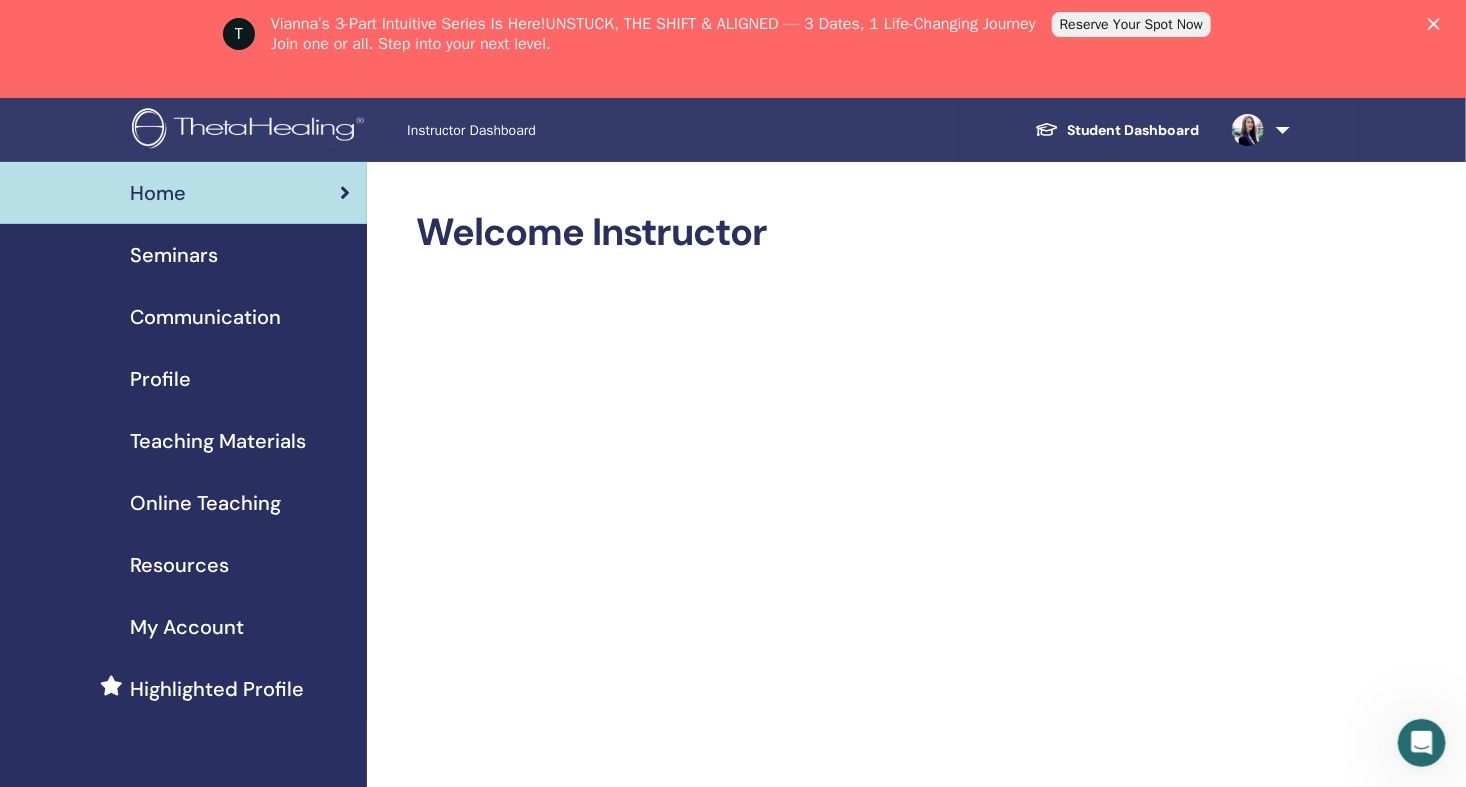 click on "Seminars" at bounding box center [174, 255] 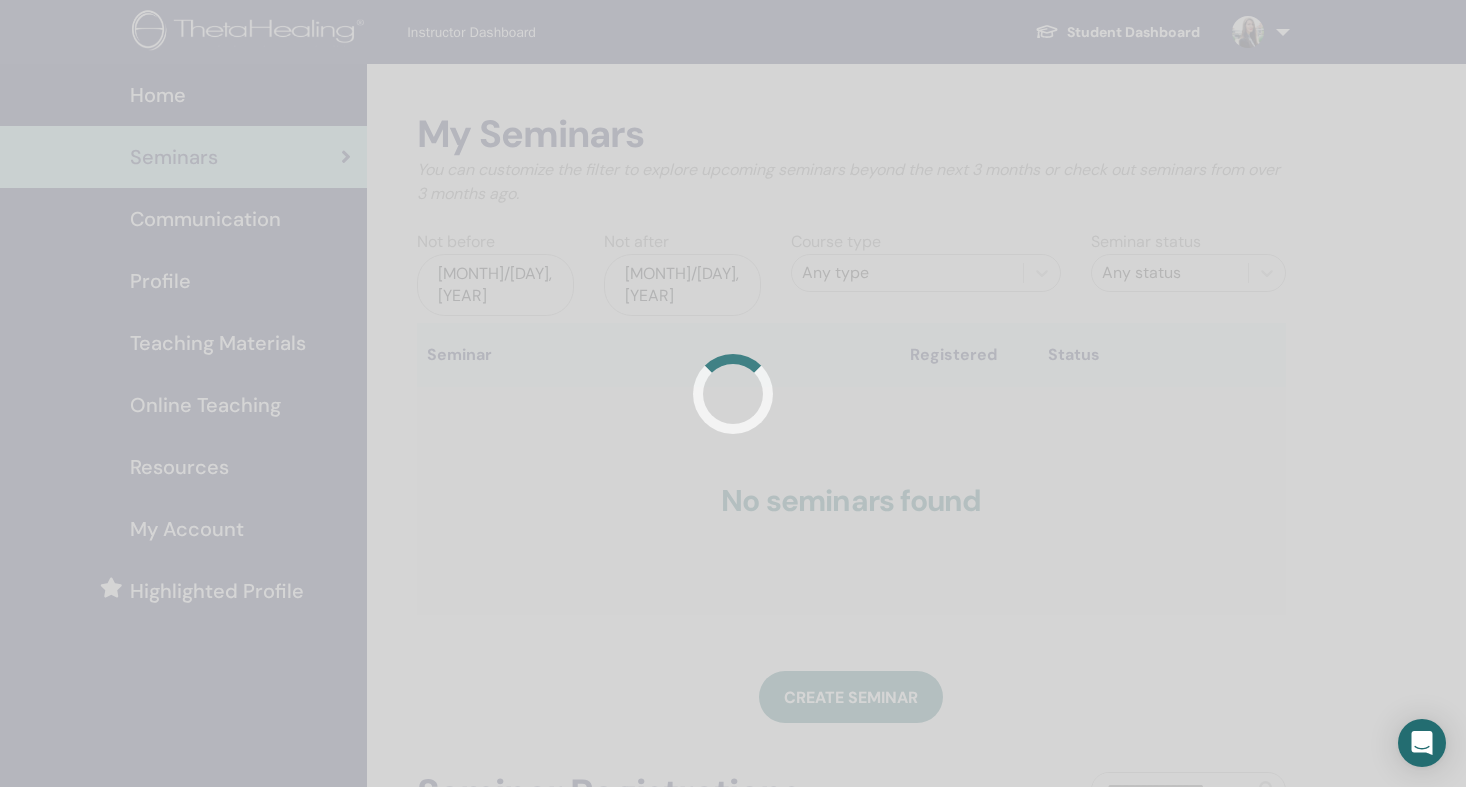 scroll, scrollTop: 0, scrollLeft: 0, axis: both 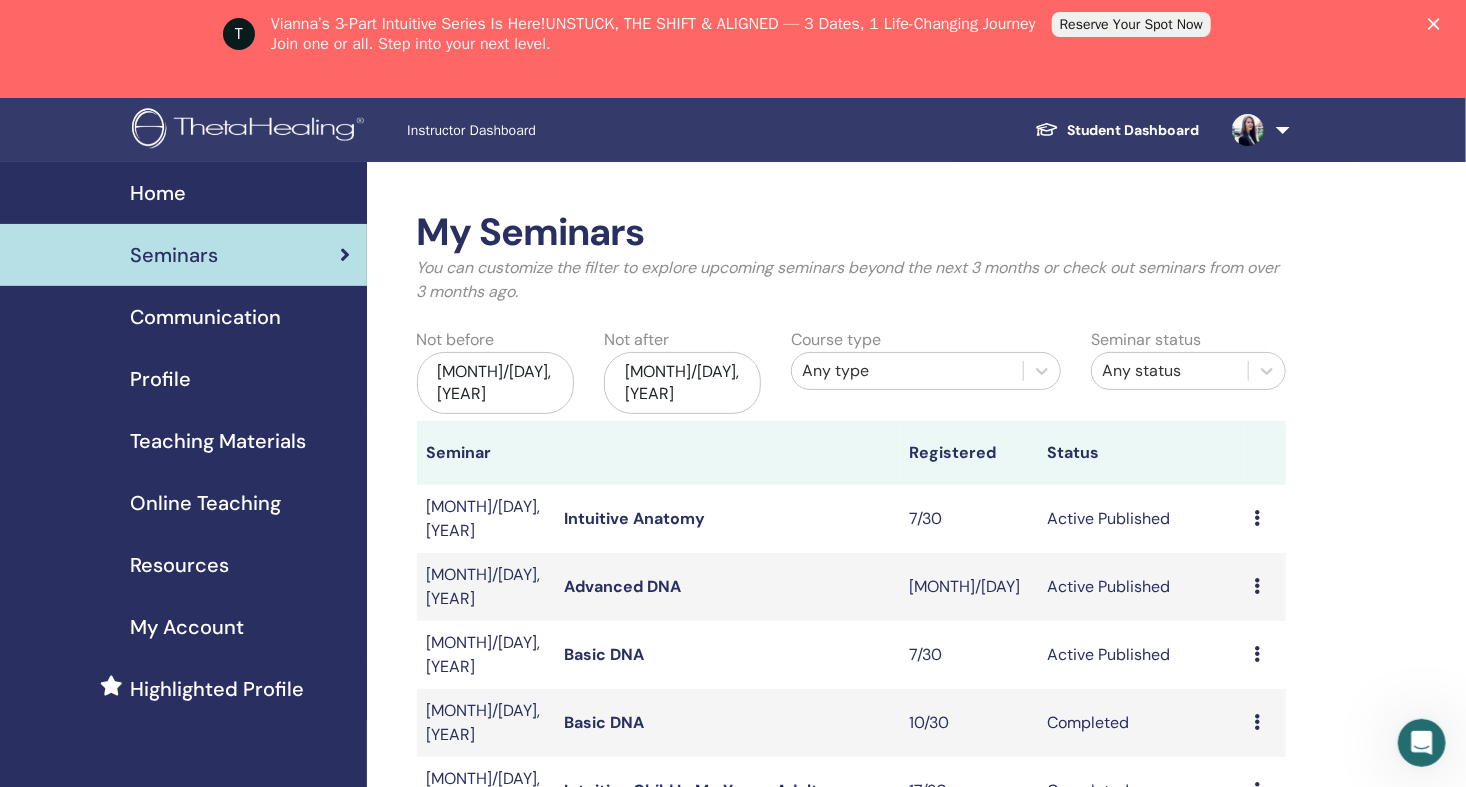 click 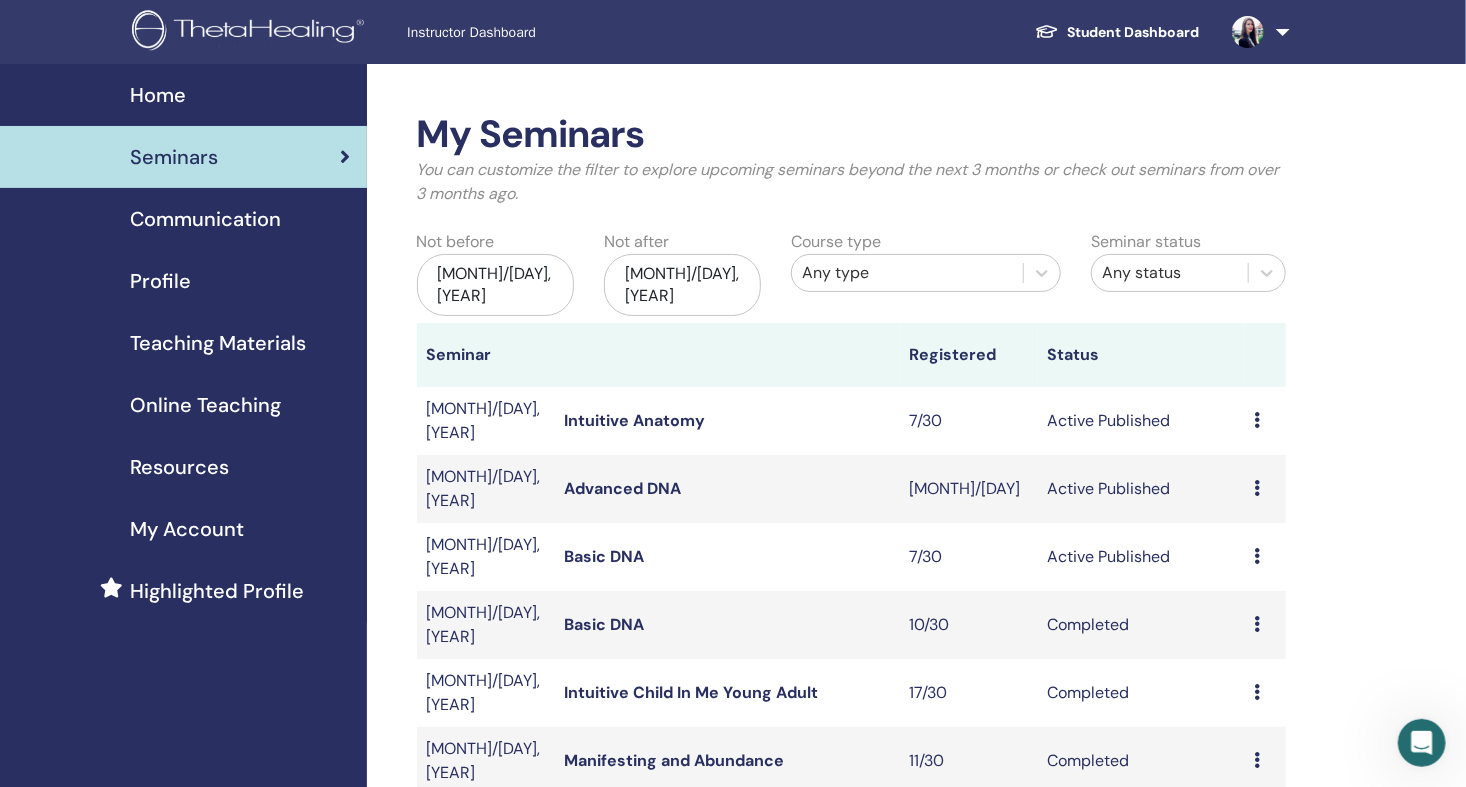 click on "Basic DNA" at bounding box center [605, 556] 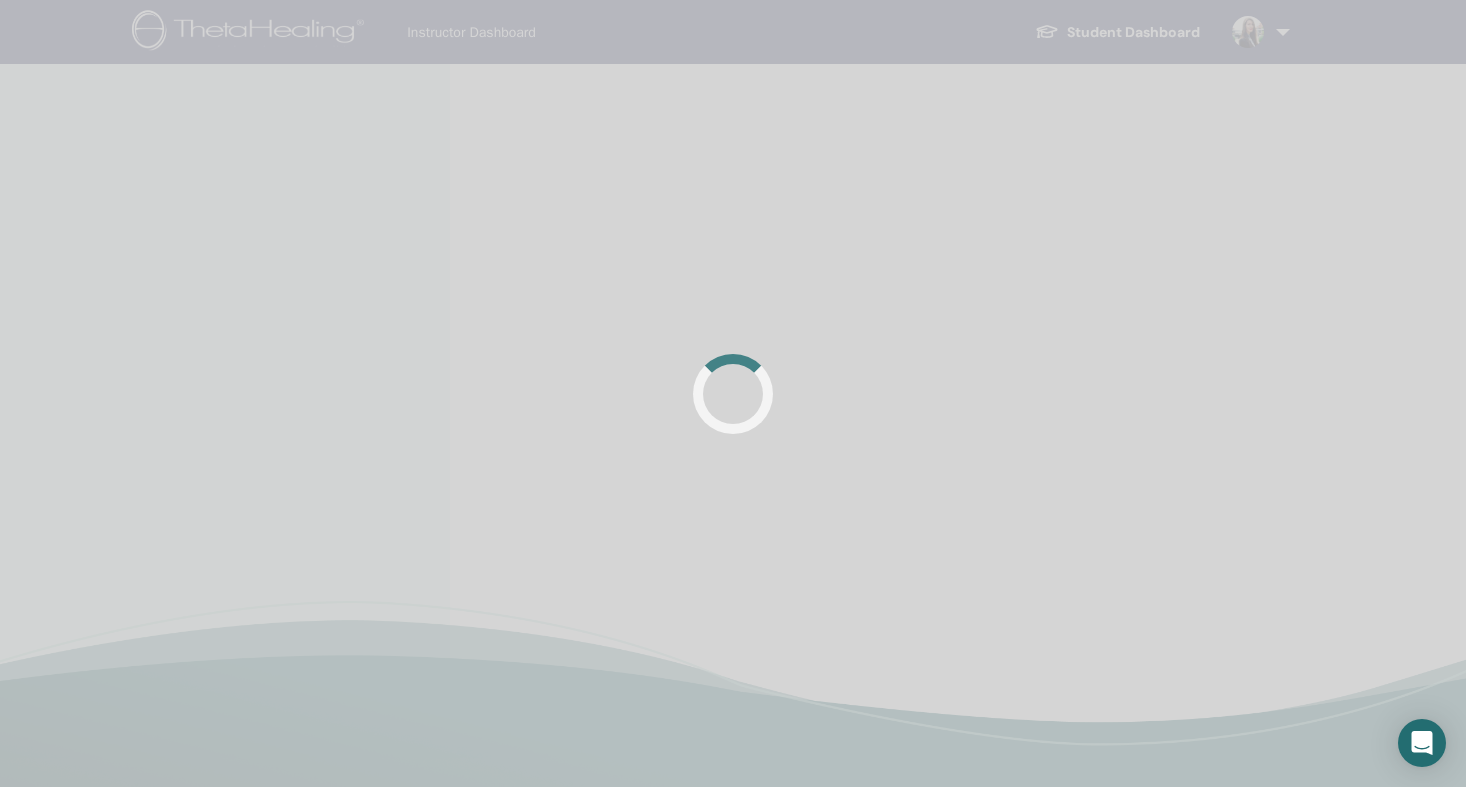 scroll, scrollTop: 0, scrollLeft: 0, axis: both 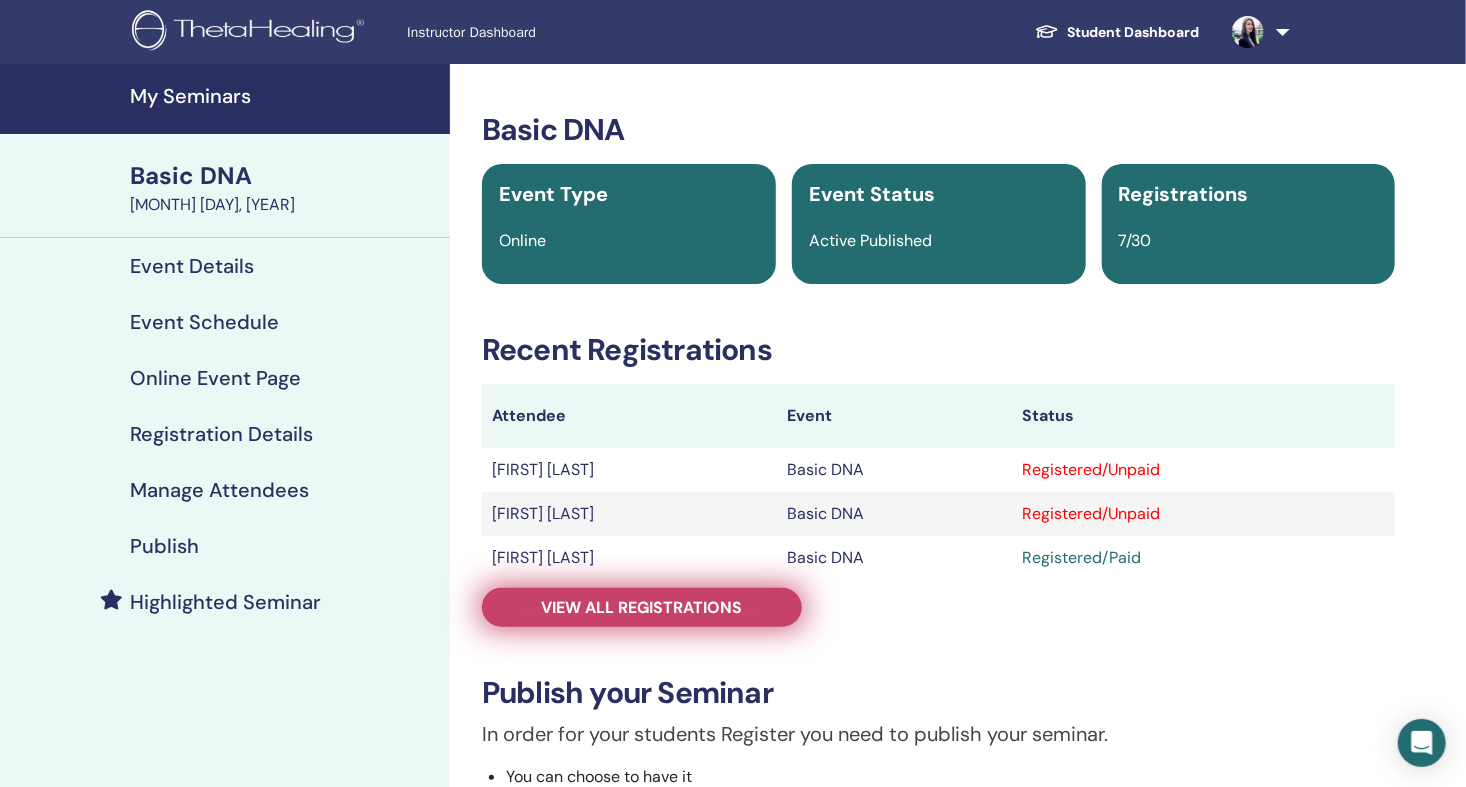 click on "View all registrations" at bounding box center [642, 607] 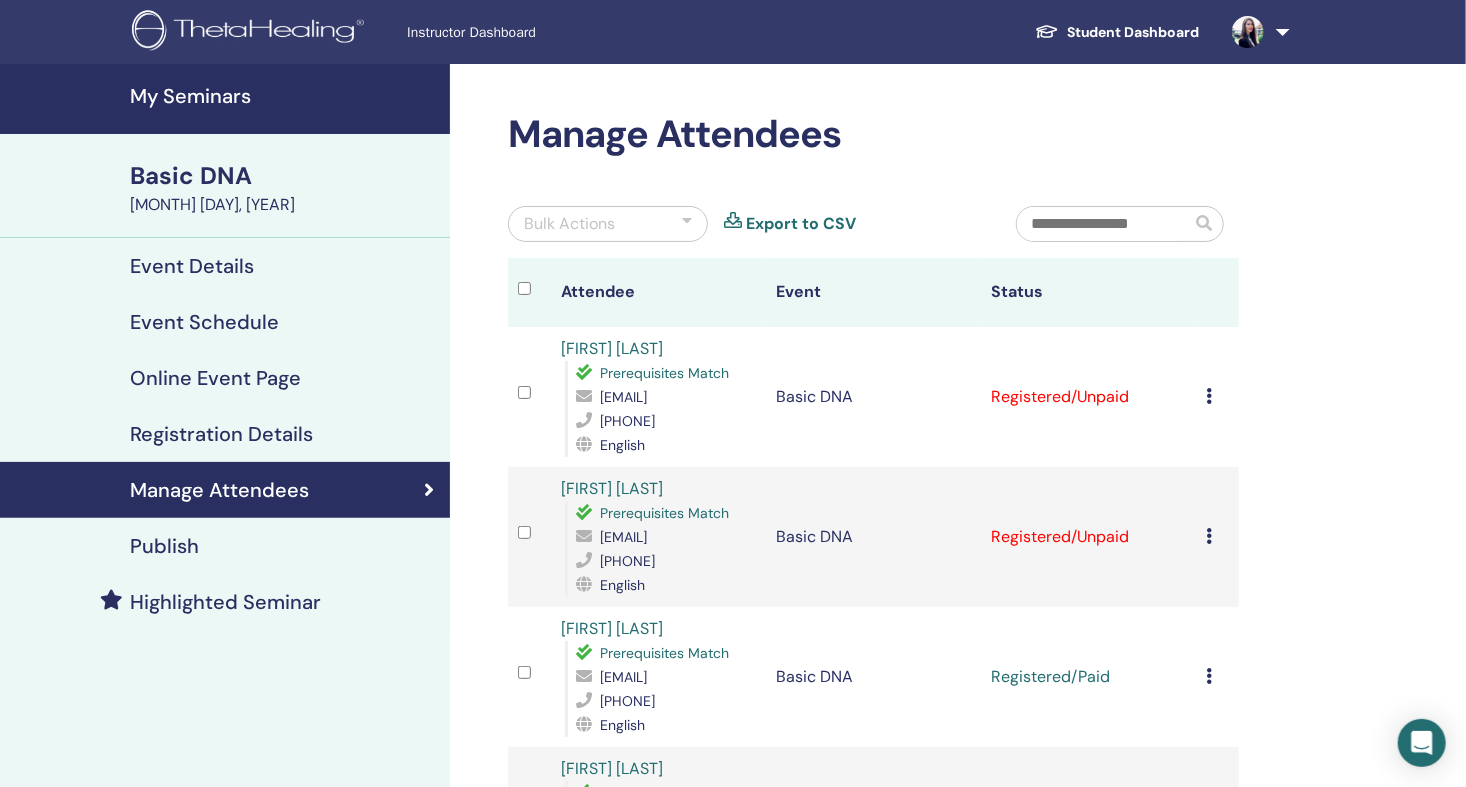 click at bounding box center (1209, 396) 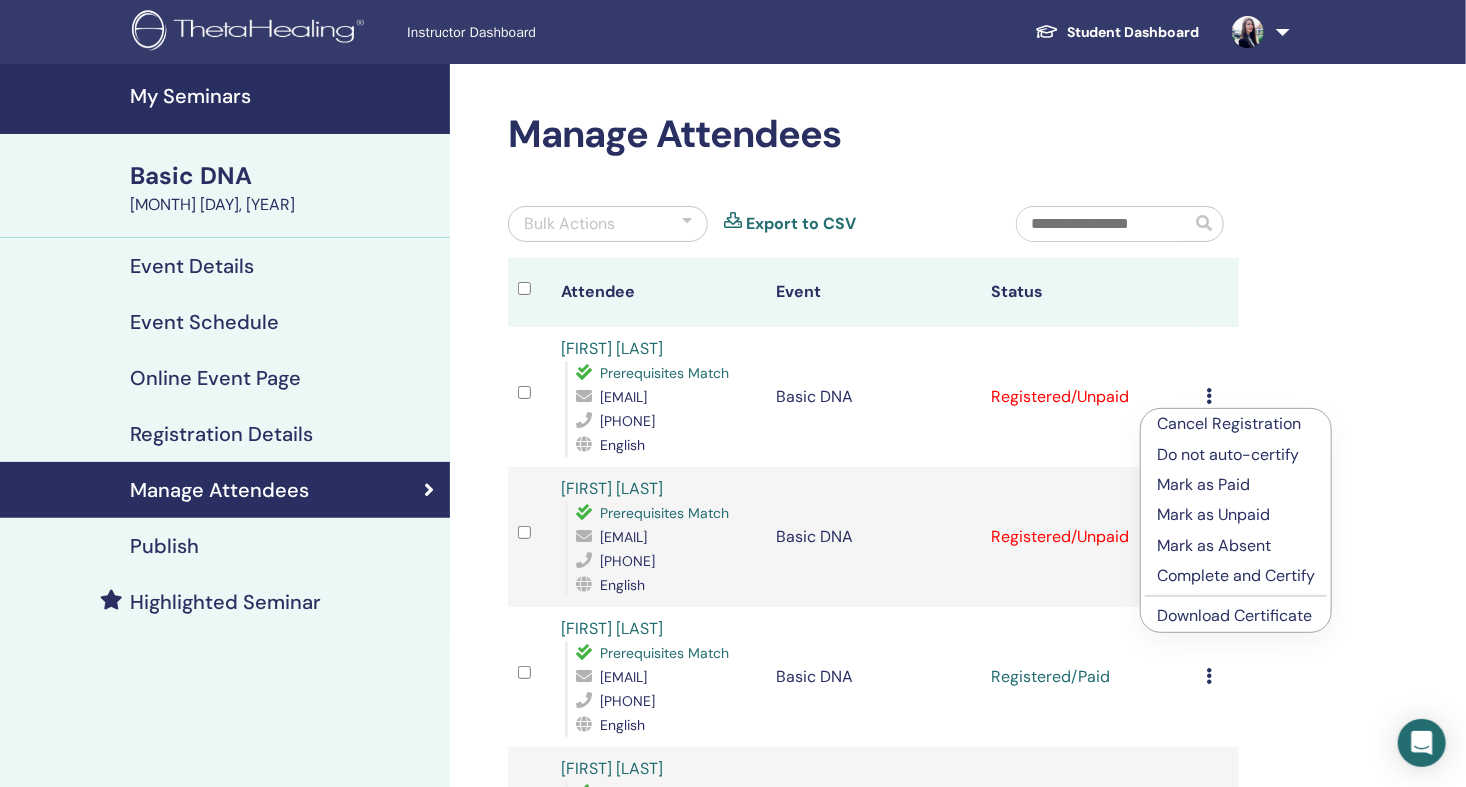 click on "Mark as Paid" at bounding box center (1236, 485) 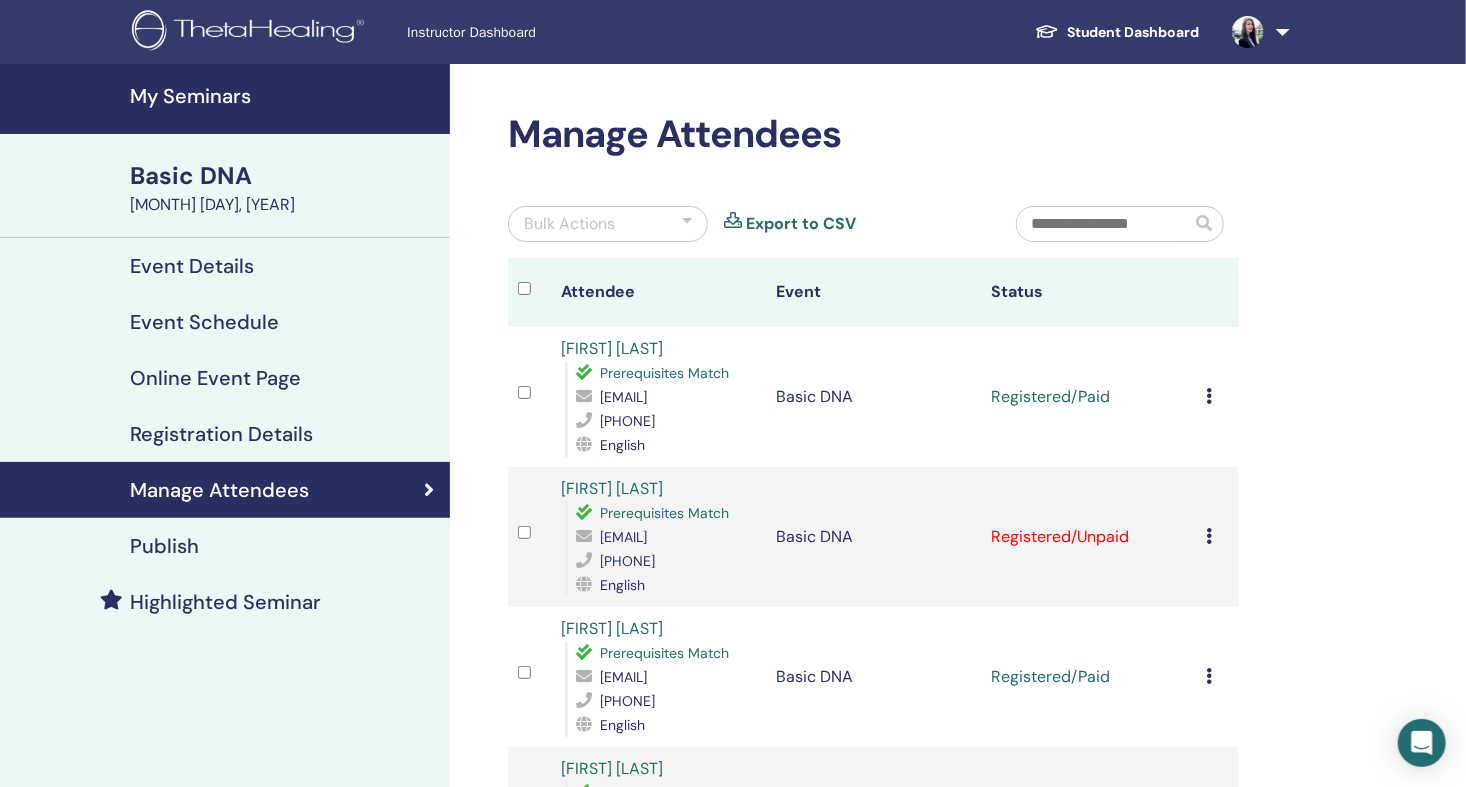 scroll, scrollTop: 166, scrollLeft: 0, axis: vertical 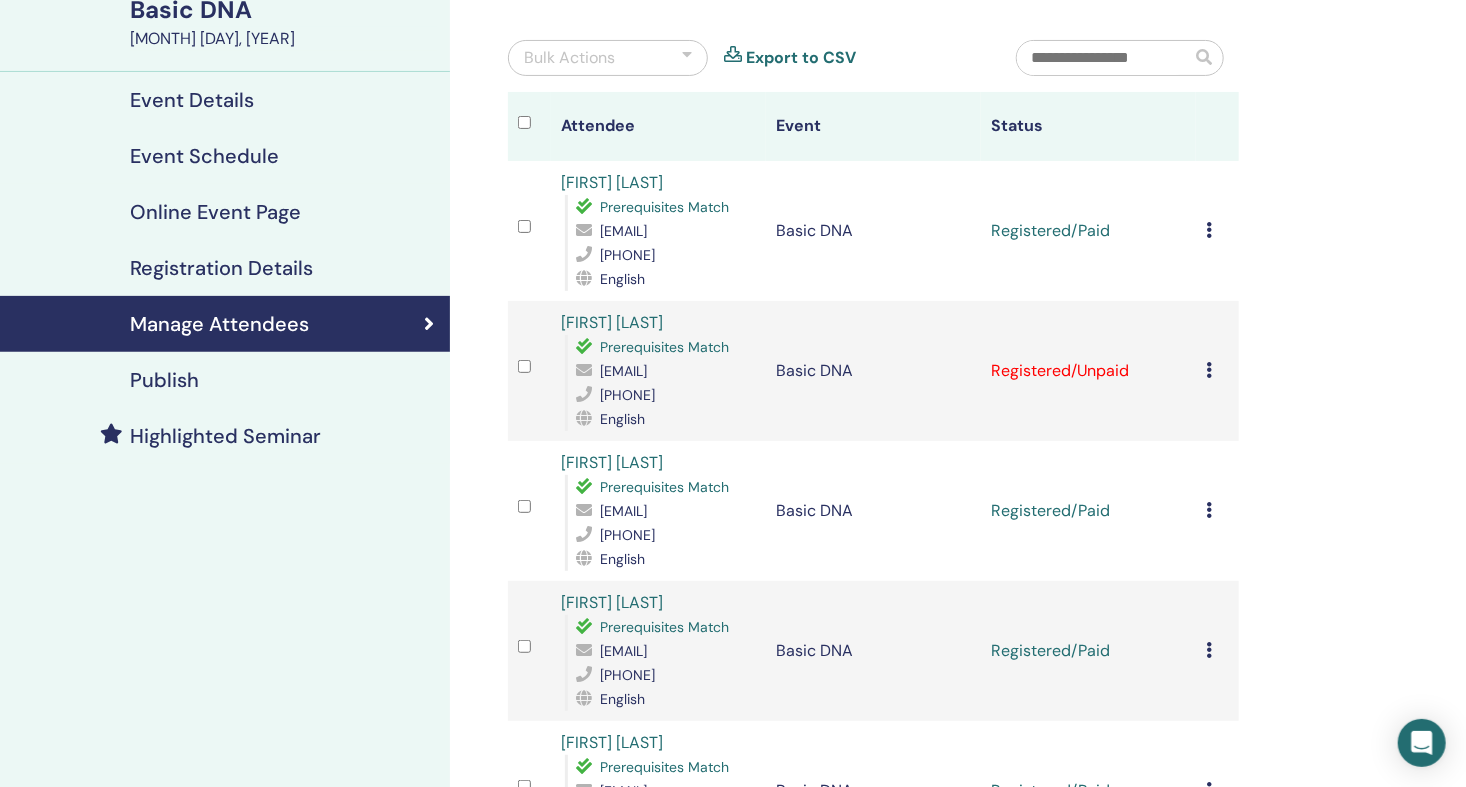 click at bounding box center [1209, 370] 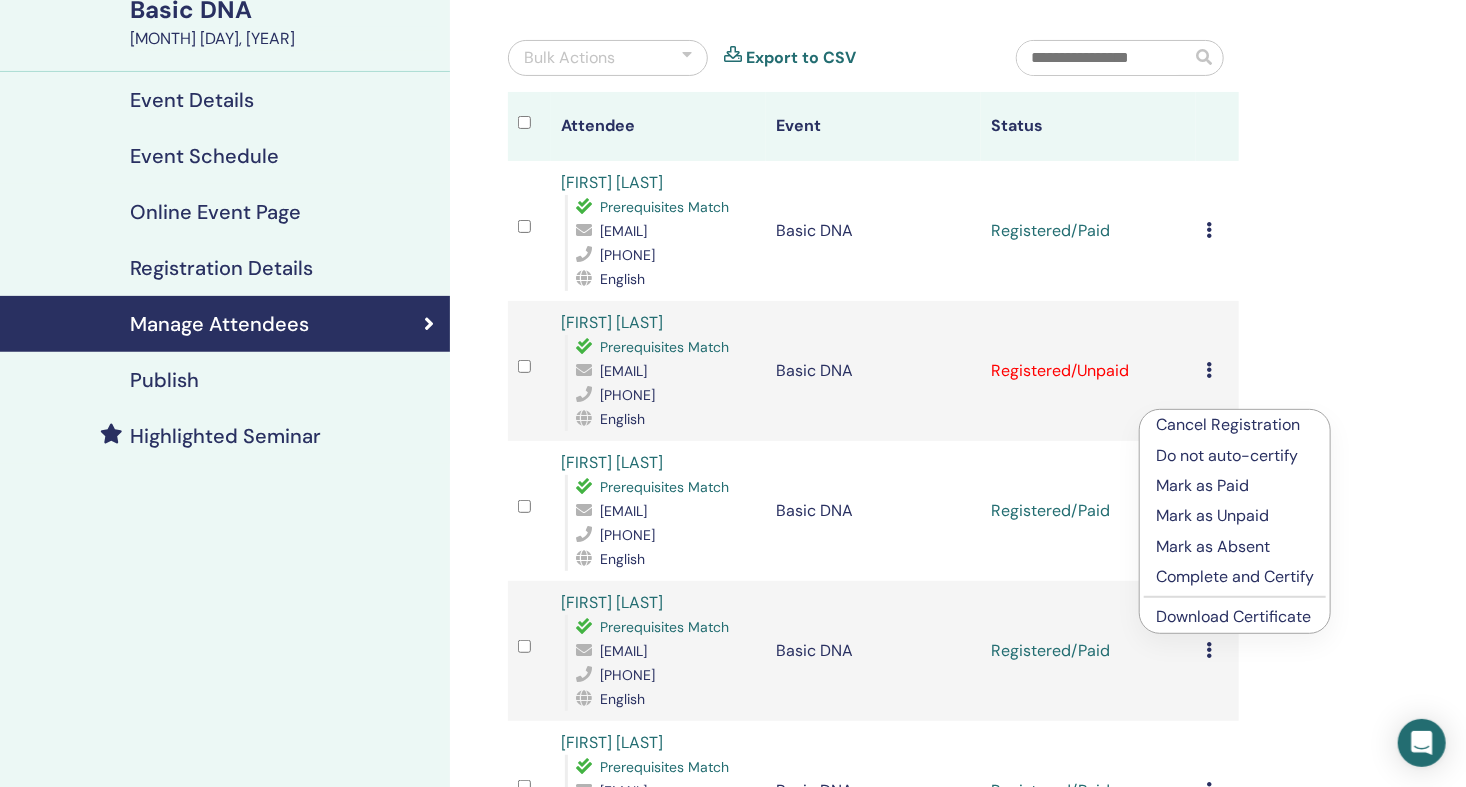 click on "Cancel Registration" at bounding box center [1235, 425] 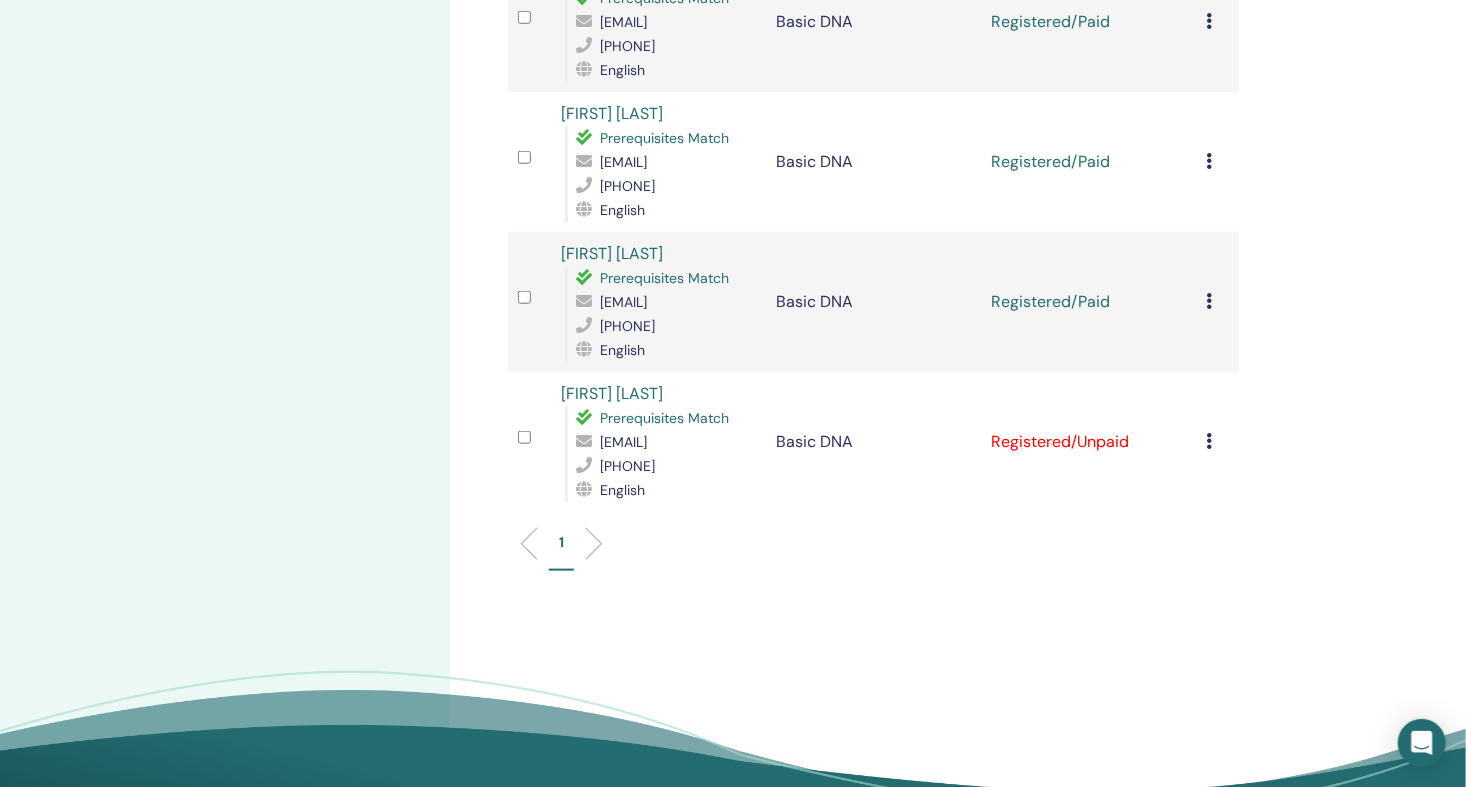 scroll, scrollTop: 833, scrollLeft: 0, axis: vertical 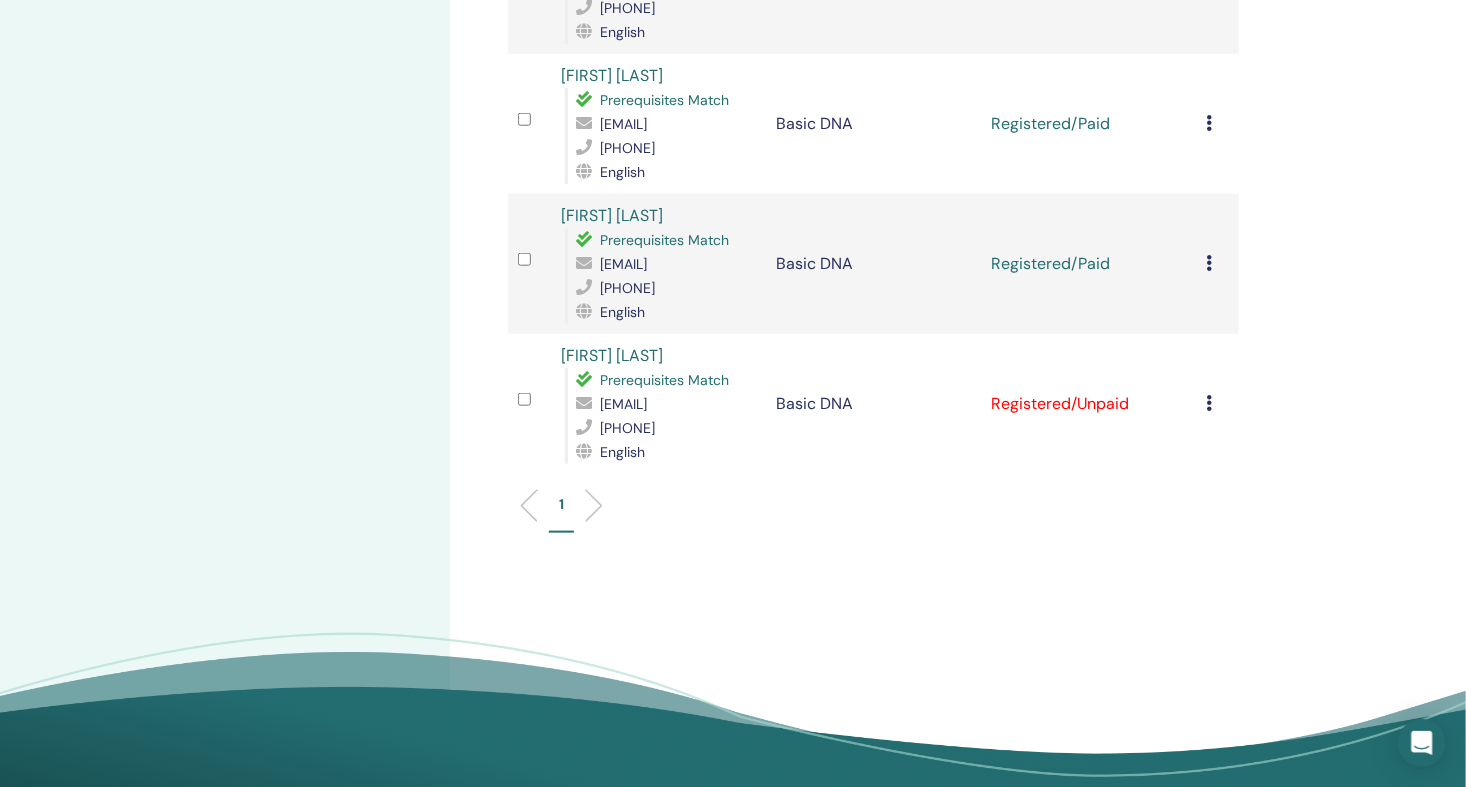 click at bounding box center (1209, 403) 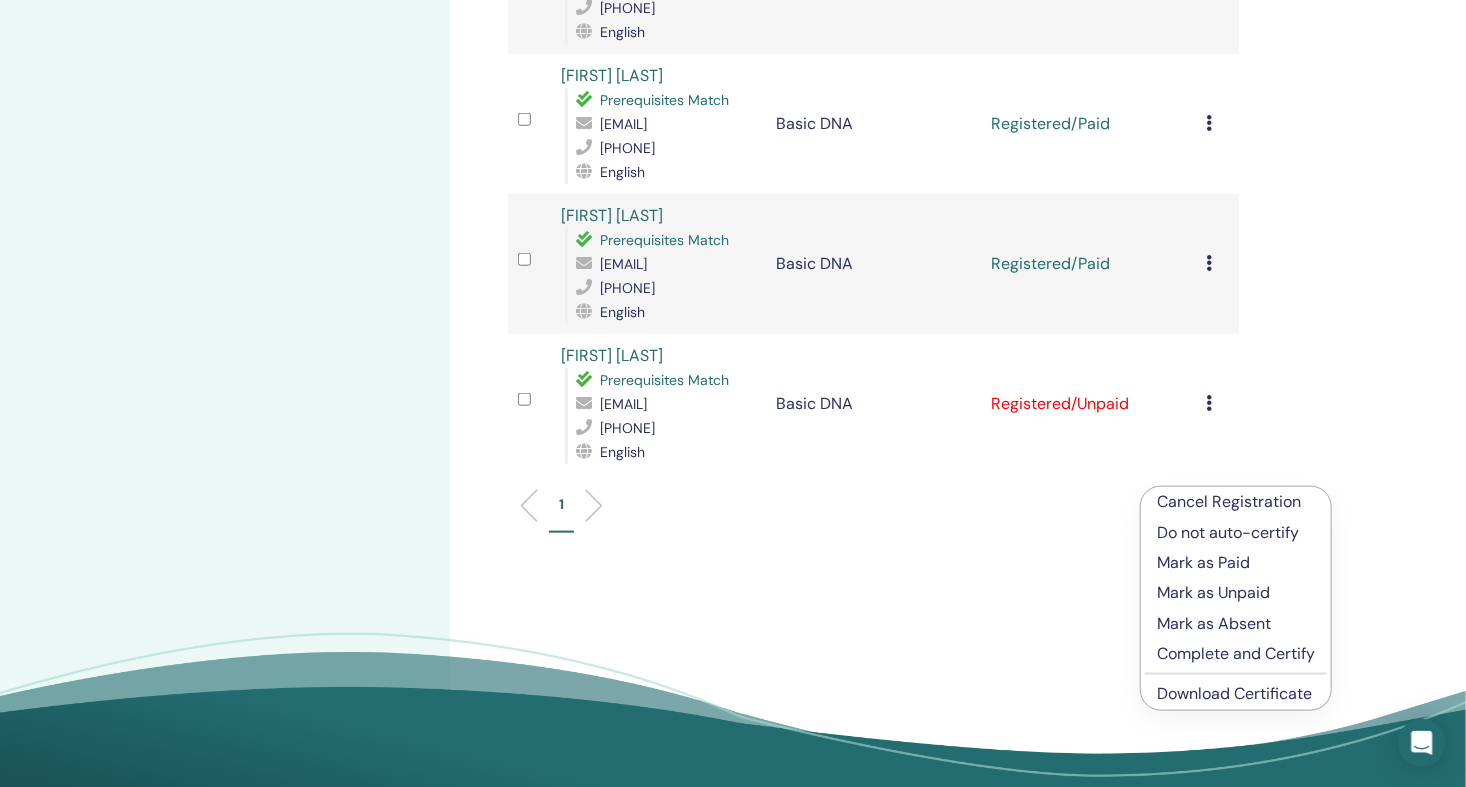 click on "Cancel Registration" at bounding box center (1236, 502) 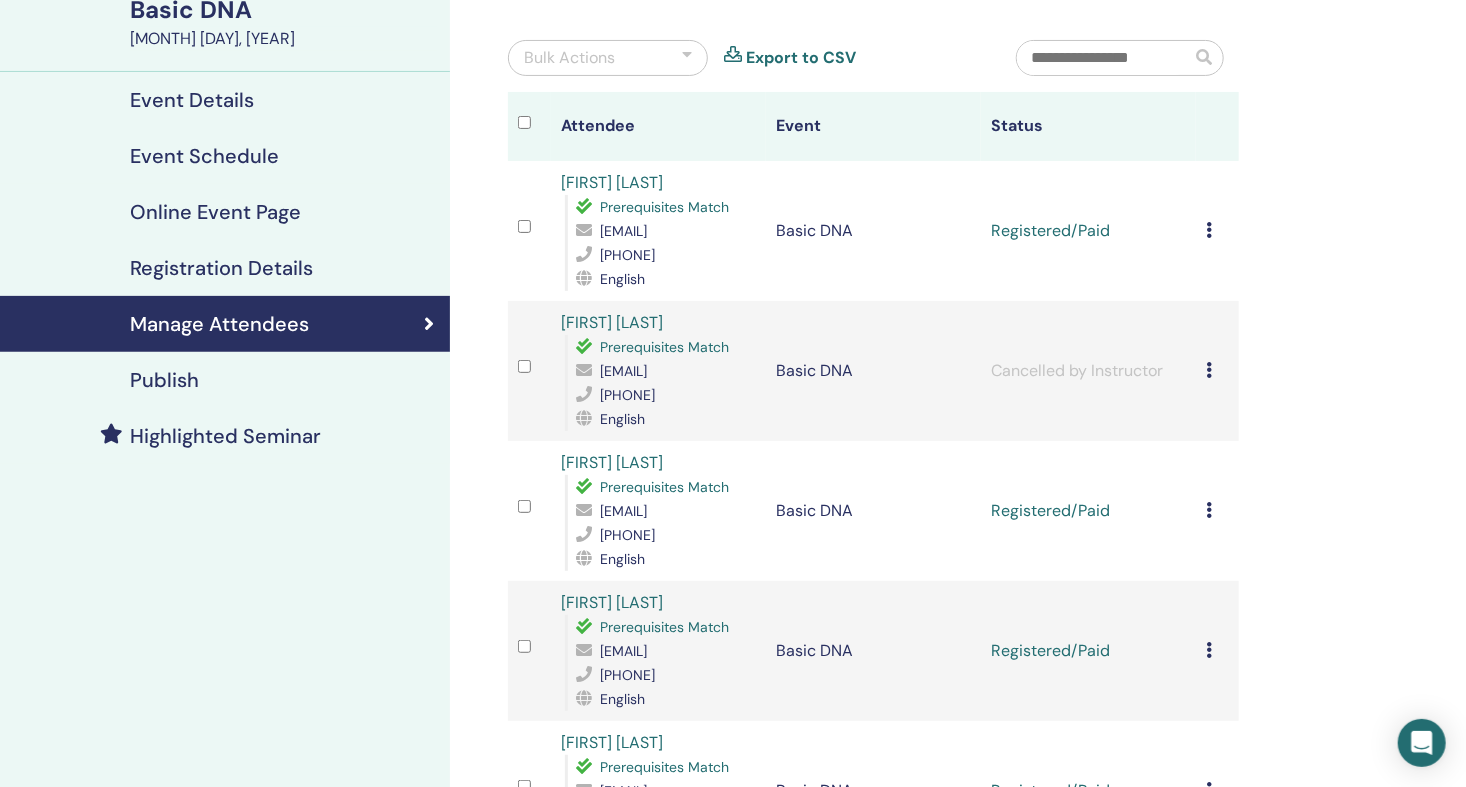 scroll, scrollTop: 0, scrollLeft: 0, axis: both 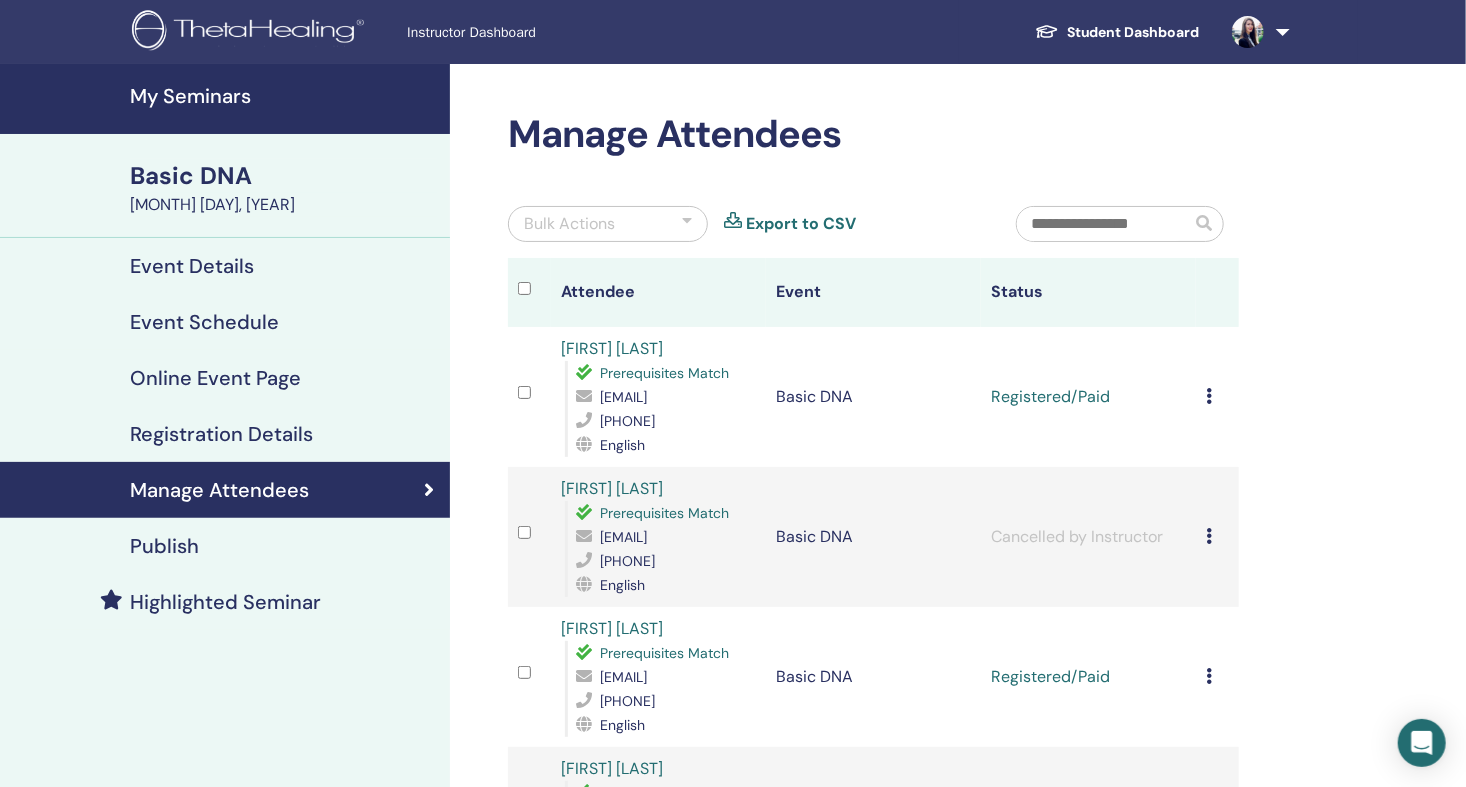 click at bounding box center (1257, 32) 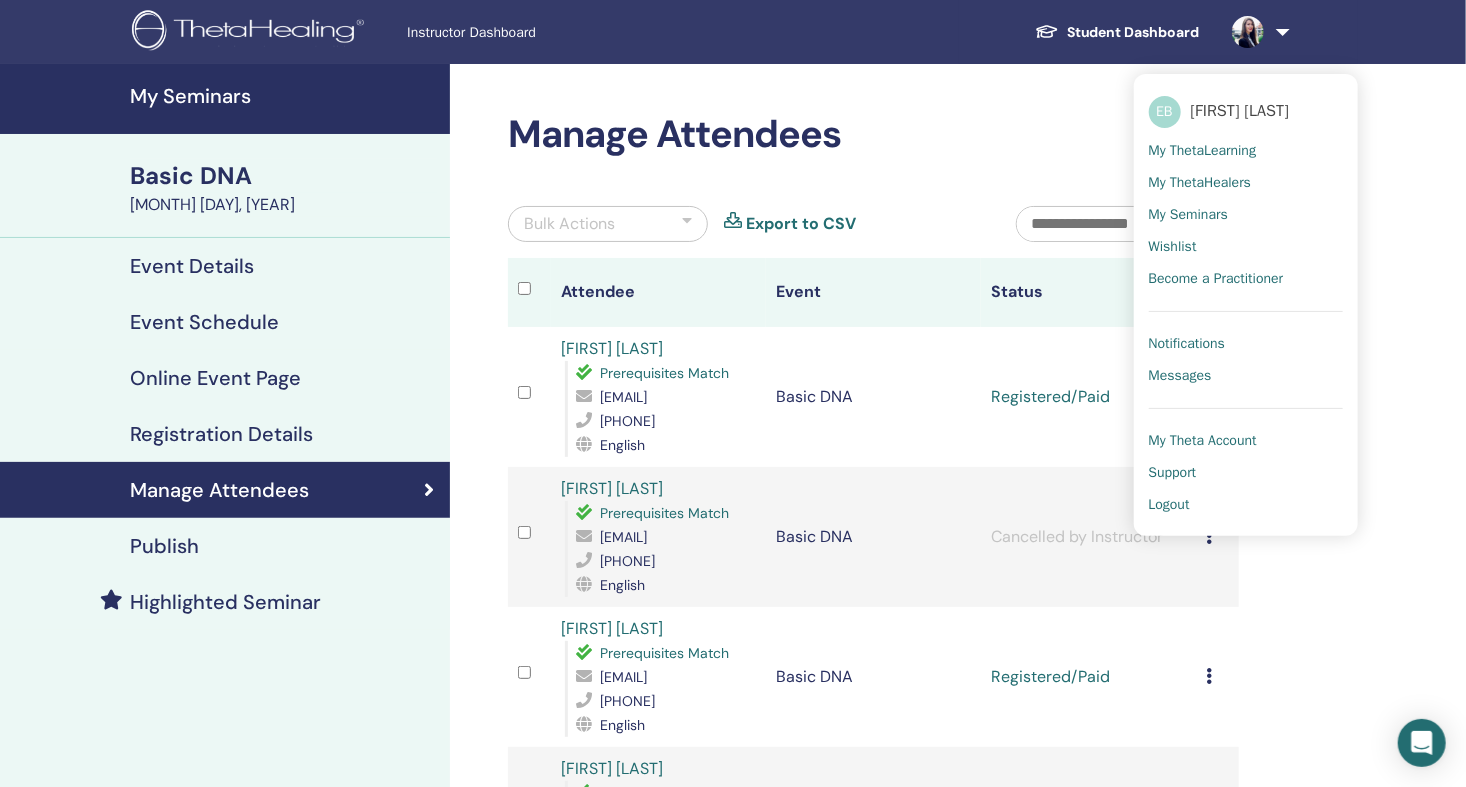 click on "Logout" at bounding box center [1169, 505] 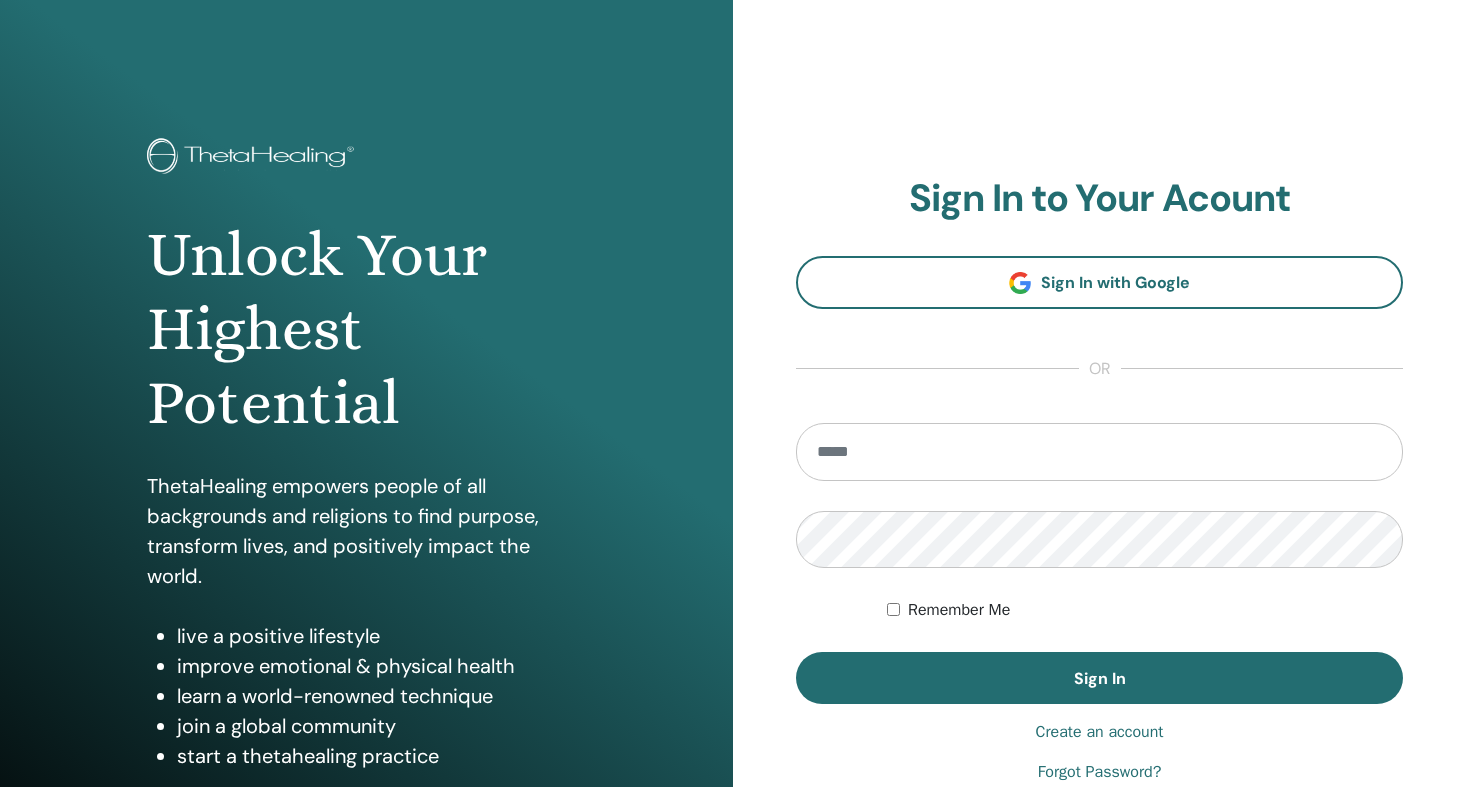scroll, scrollTop: 0, scrollLeft: 0, axis: both 